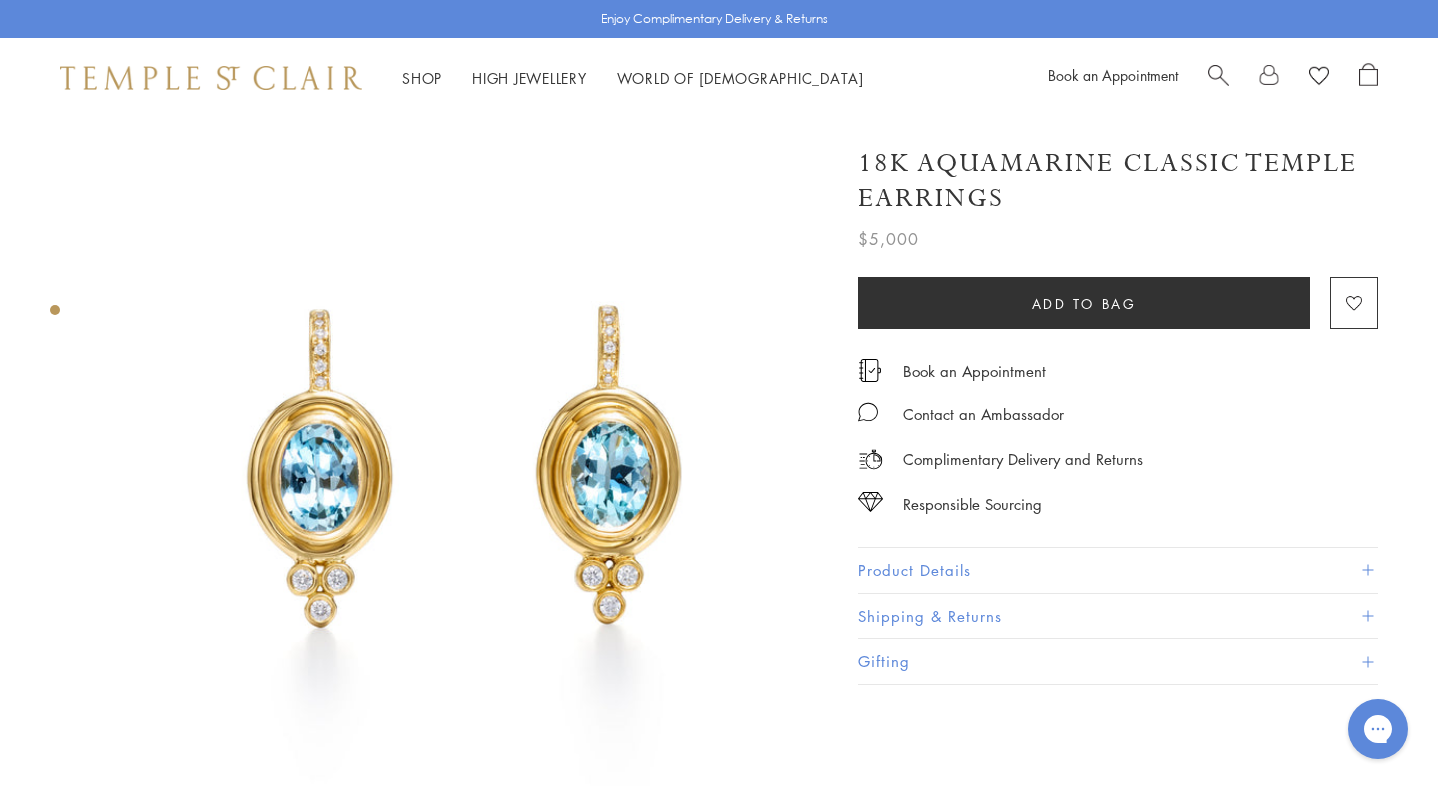 scroll, scrollTop: 0, scrollLeft: 0, axis: both 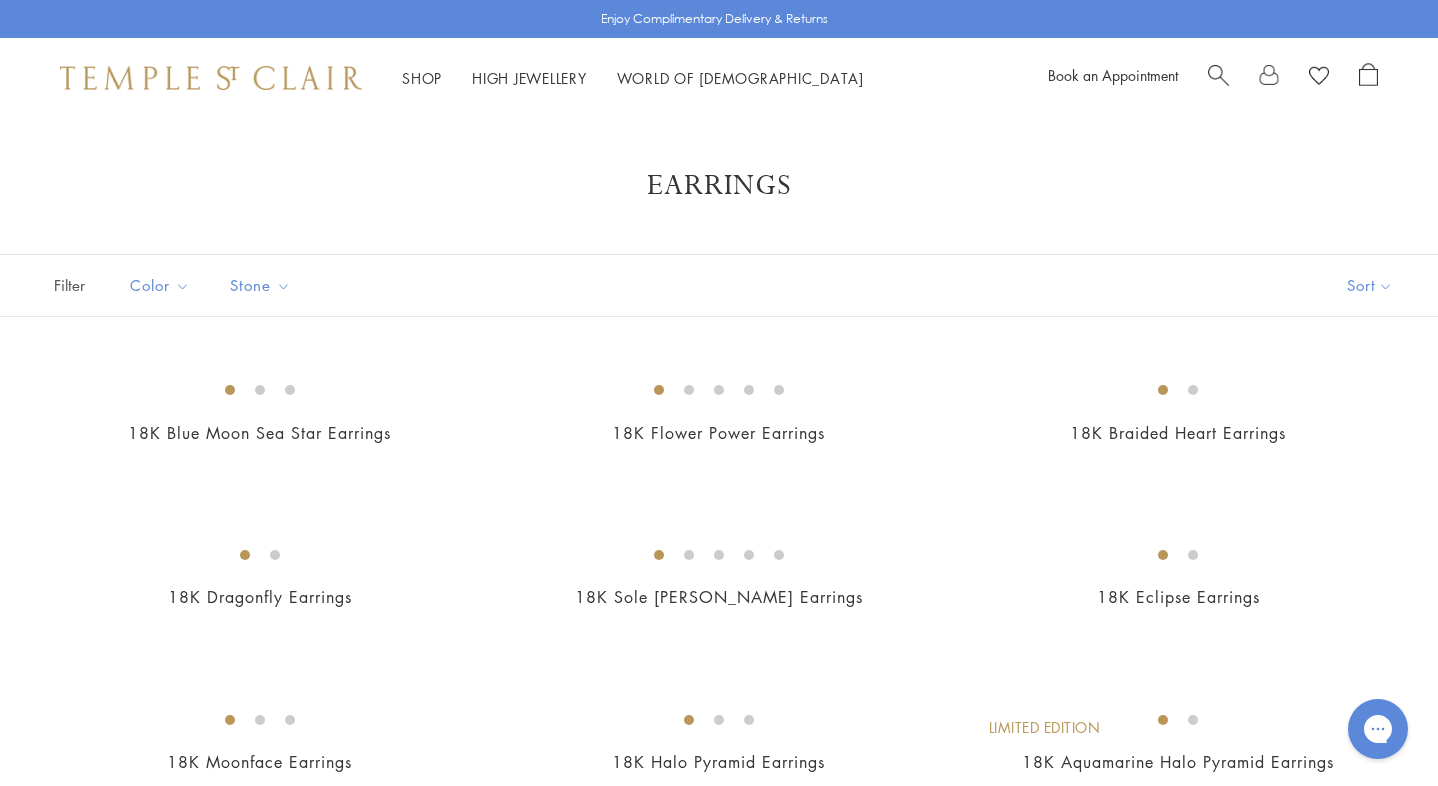 click at bounding box center (1218, 73) 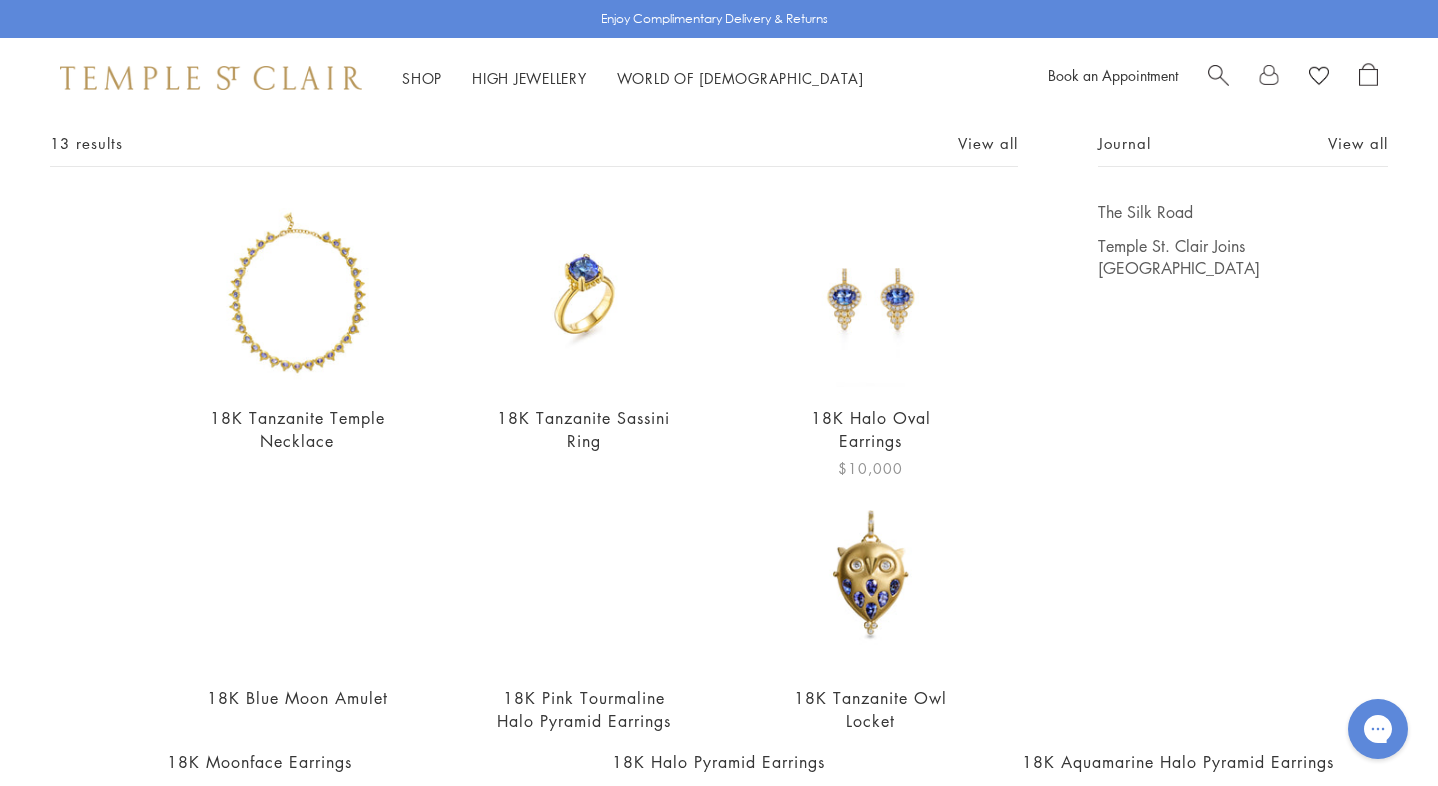 scroll, scrollTop: 90, scrollLeft: 0, axis: vertical 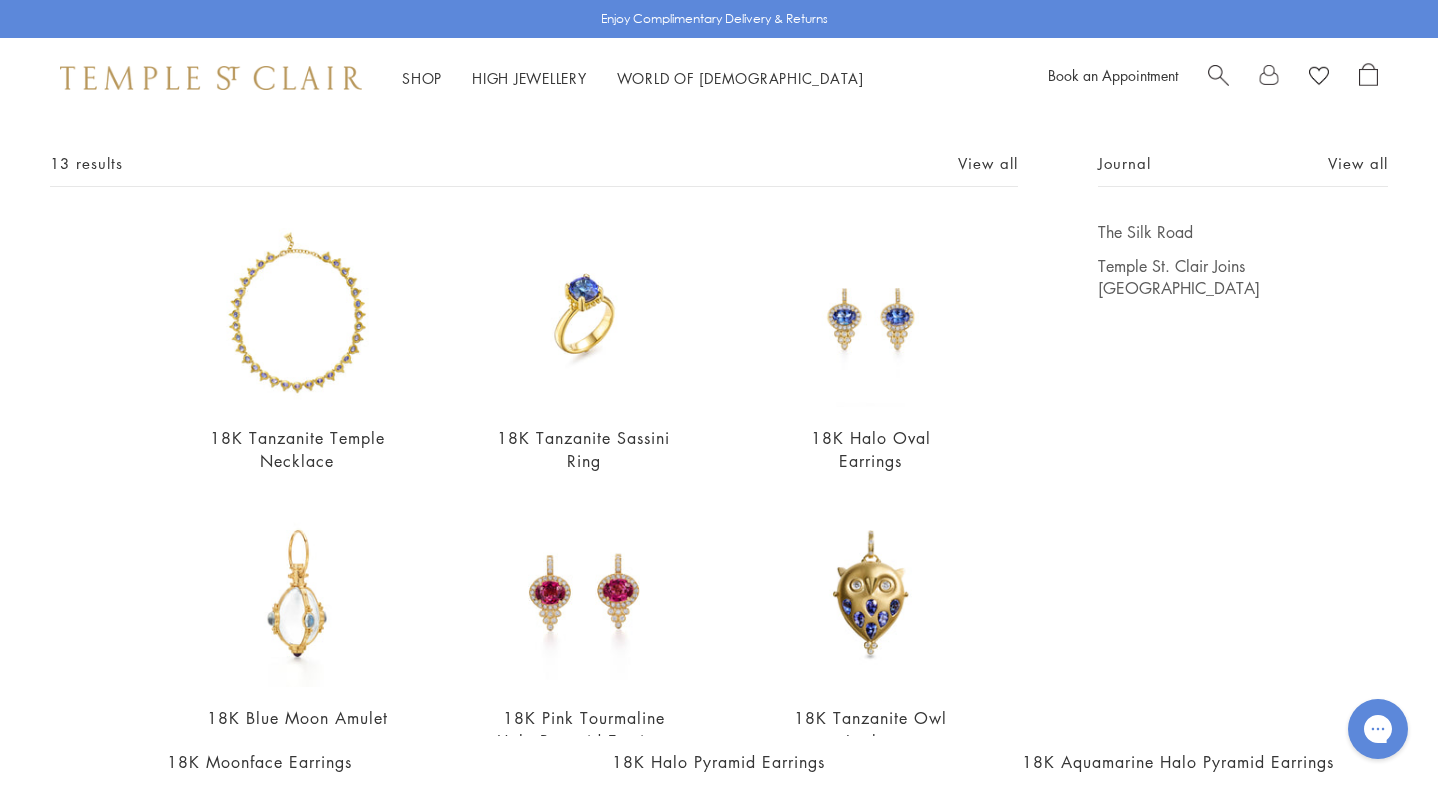 type on "*********" 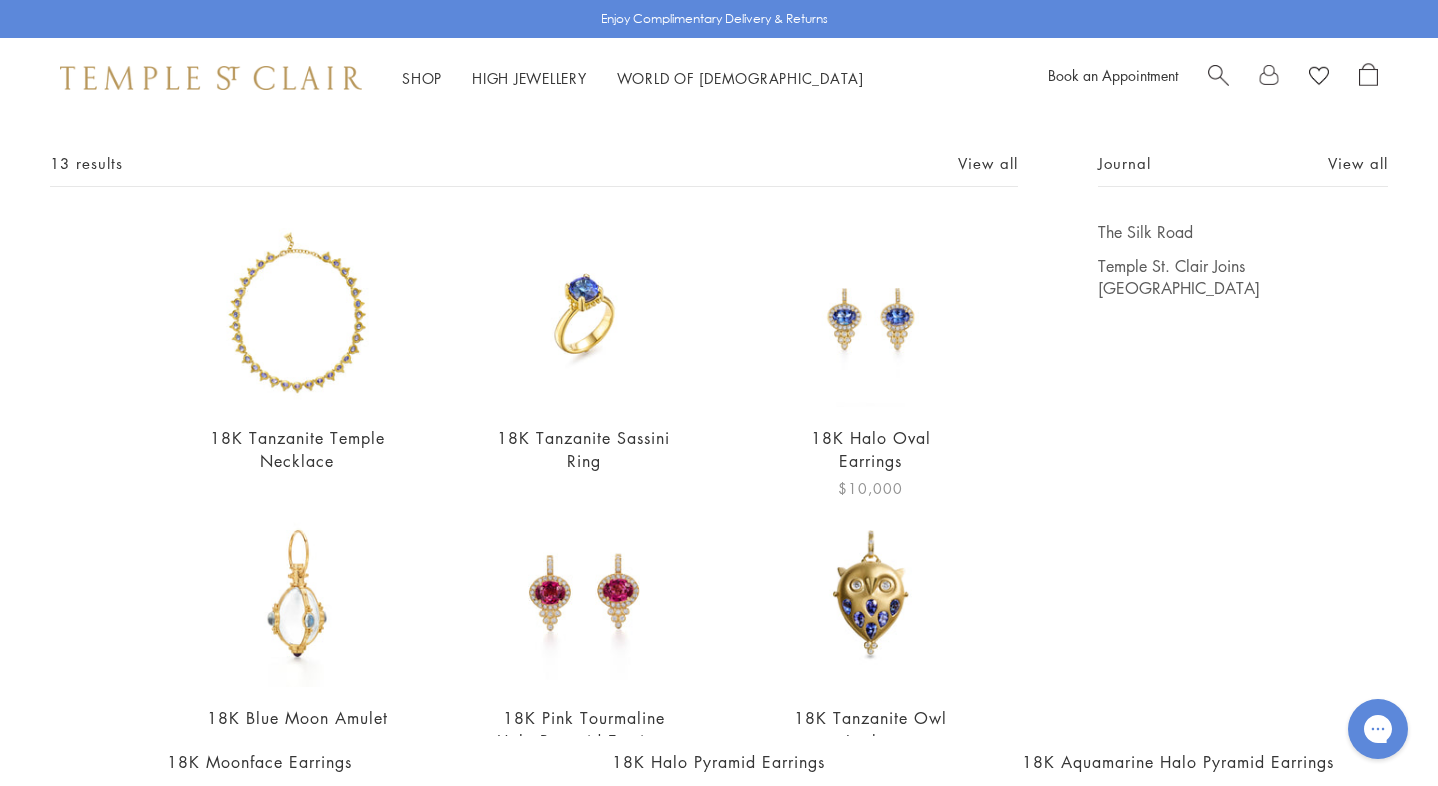 click at bounding box center [870, 314] 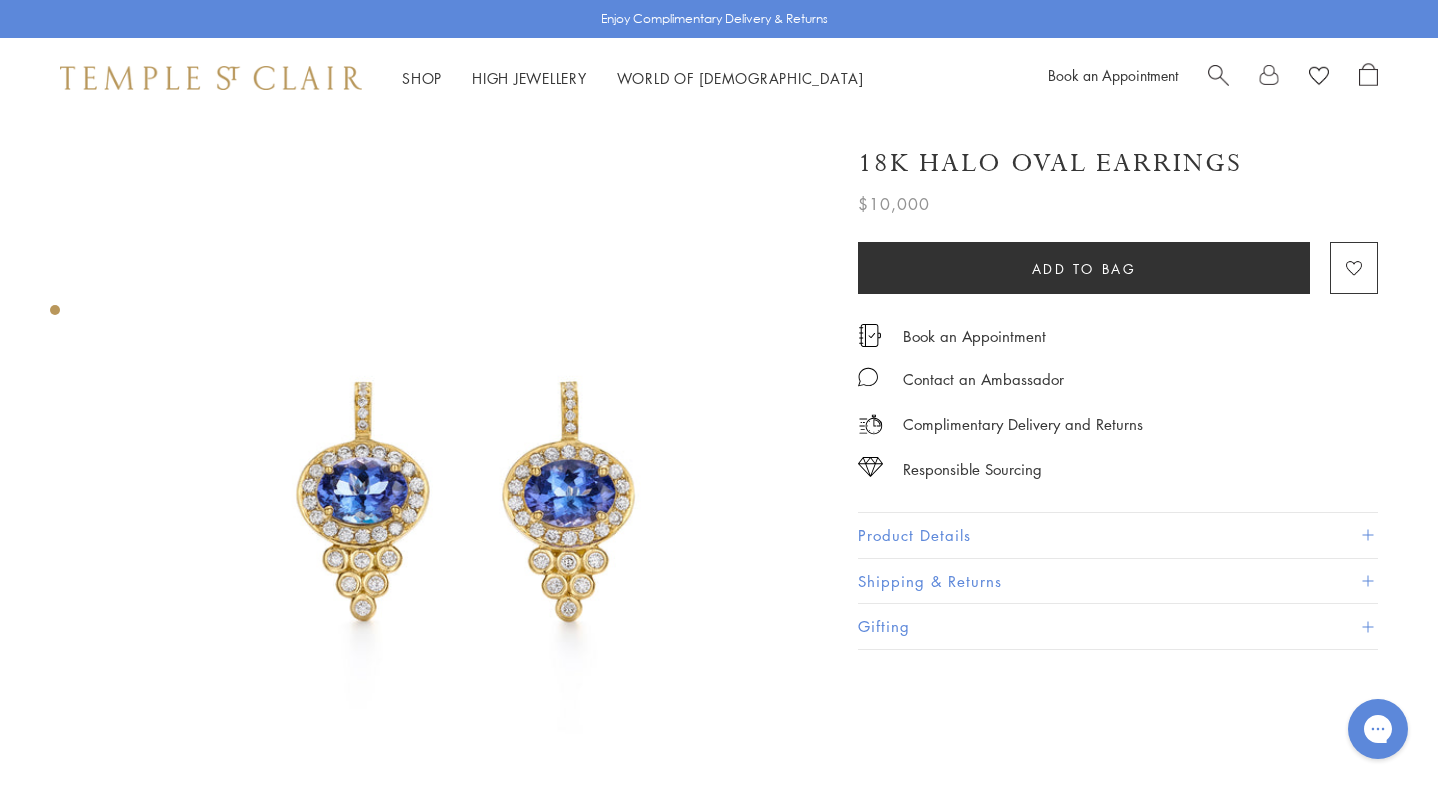scroll, scrollTop: 0, scrollLeft: 0, axis: both 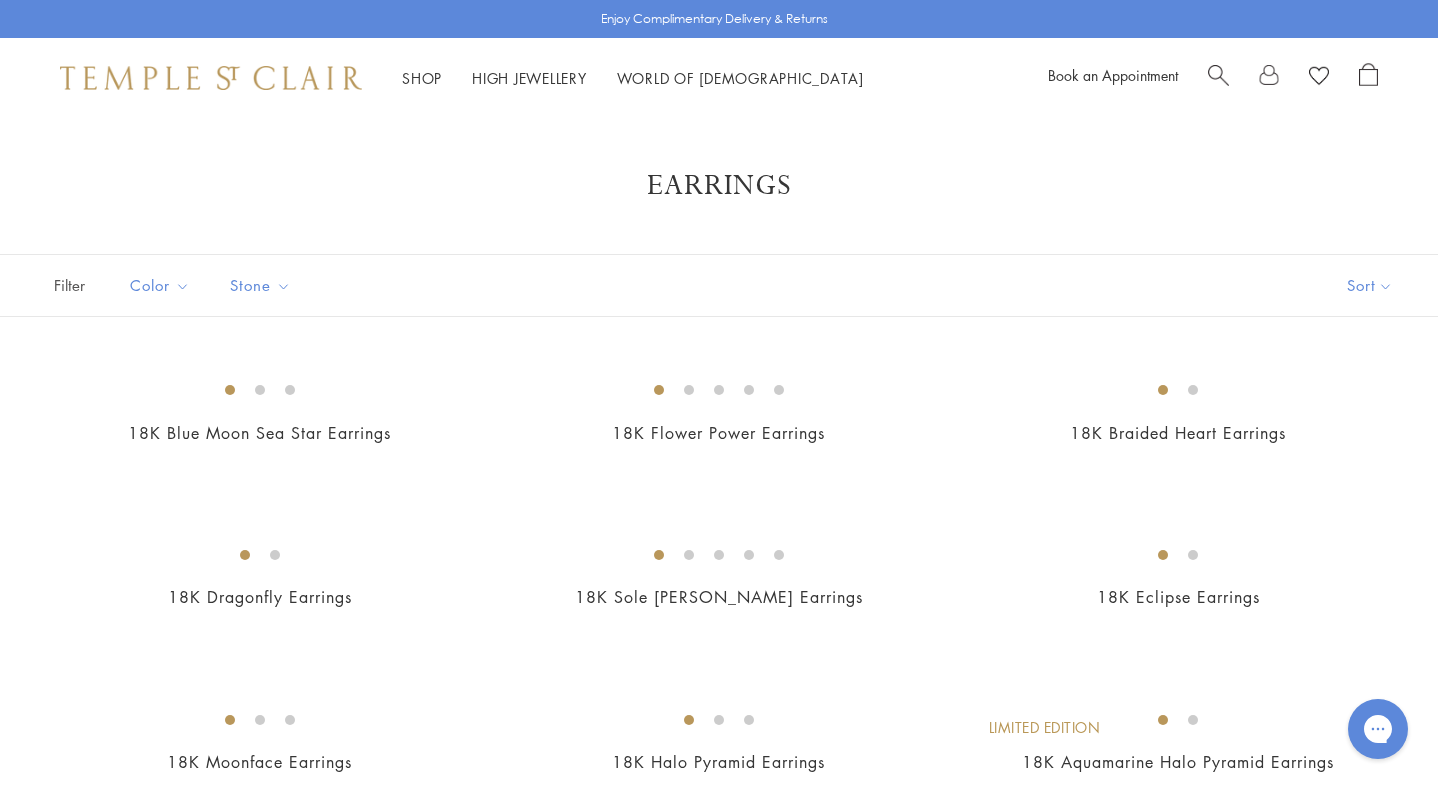 click at bounding box center (1218, 73) 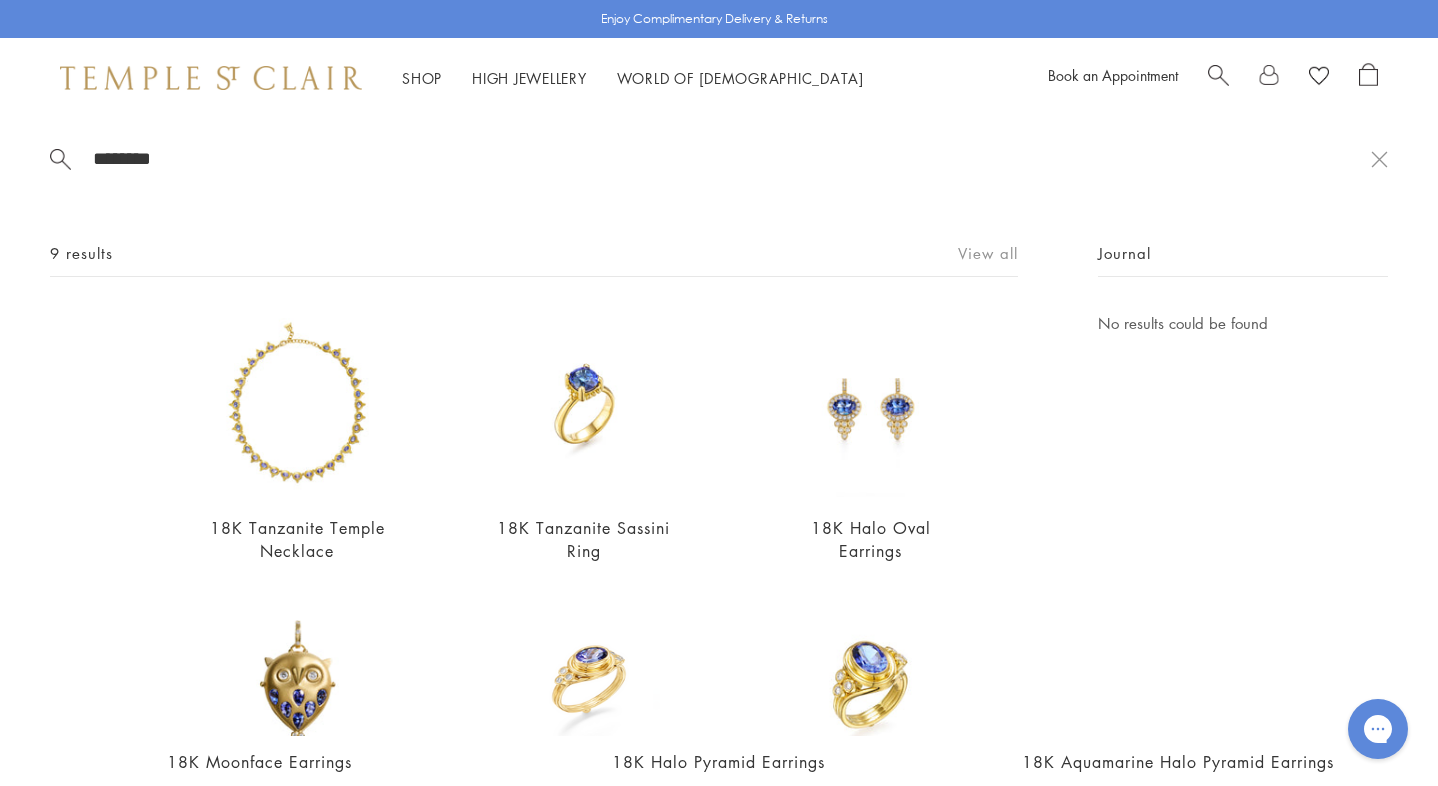 type on "********" 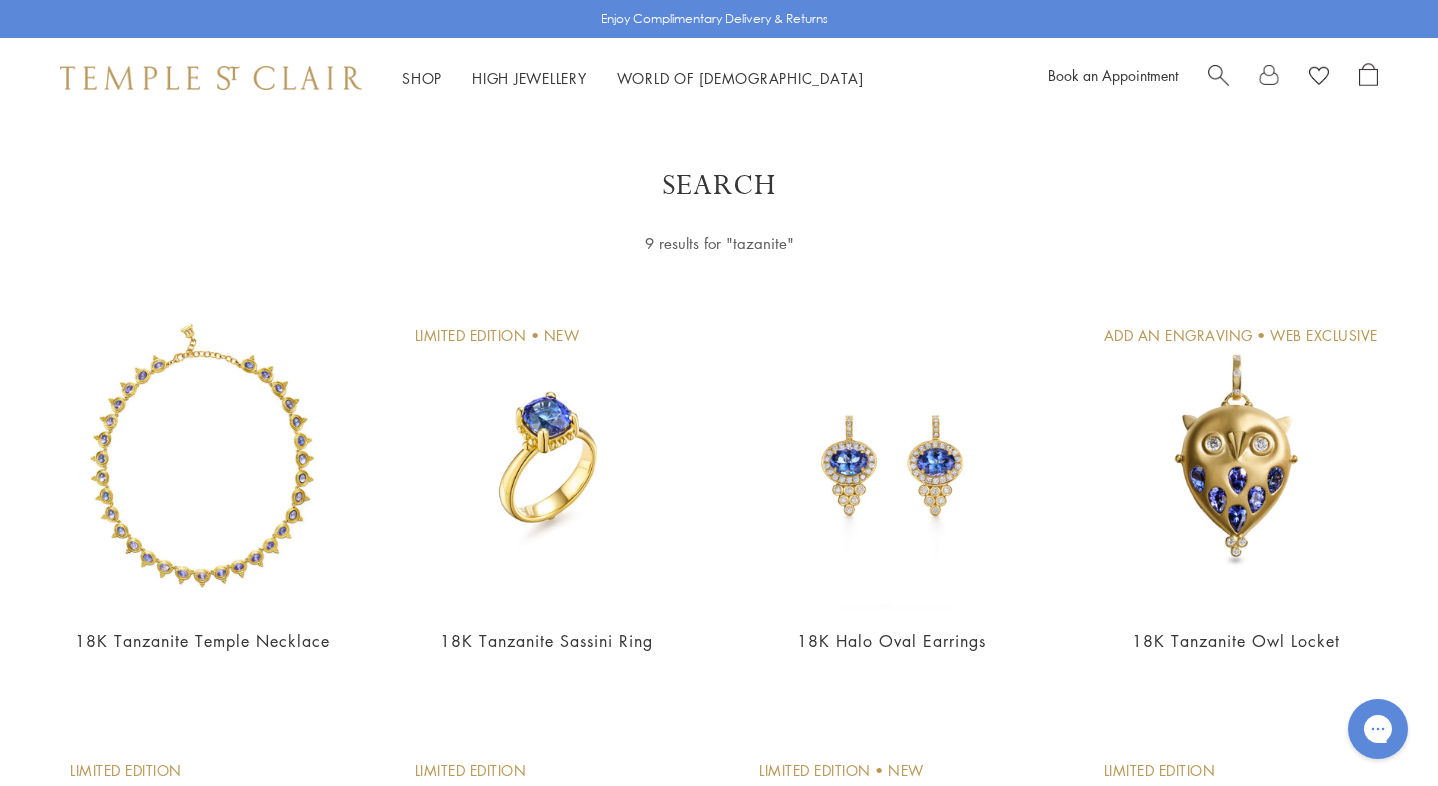 scroll, scrollTop: 0, scrollLeft: 0, axis: both 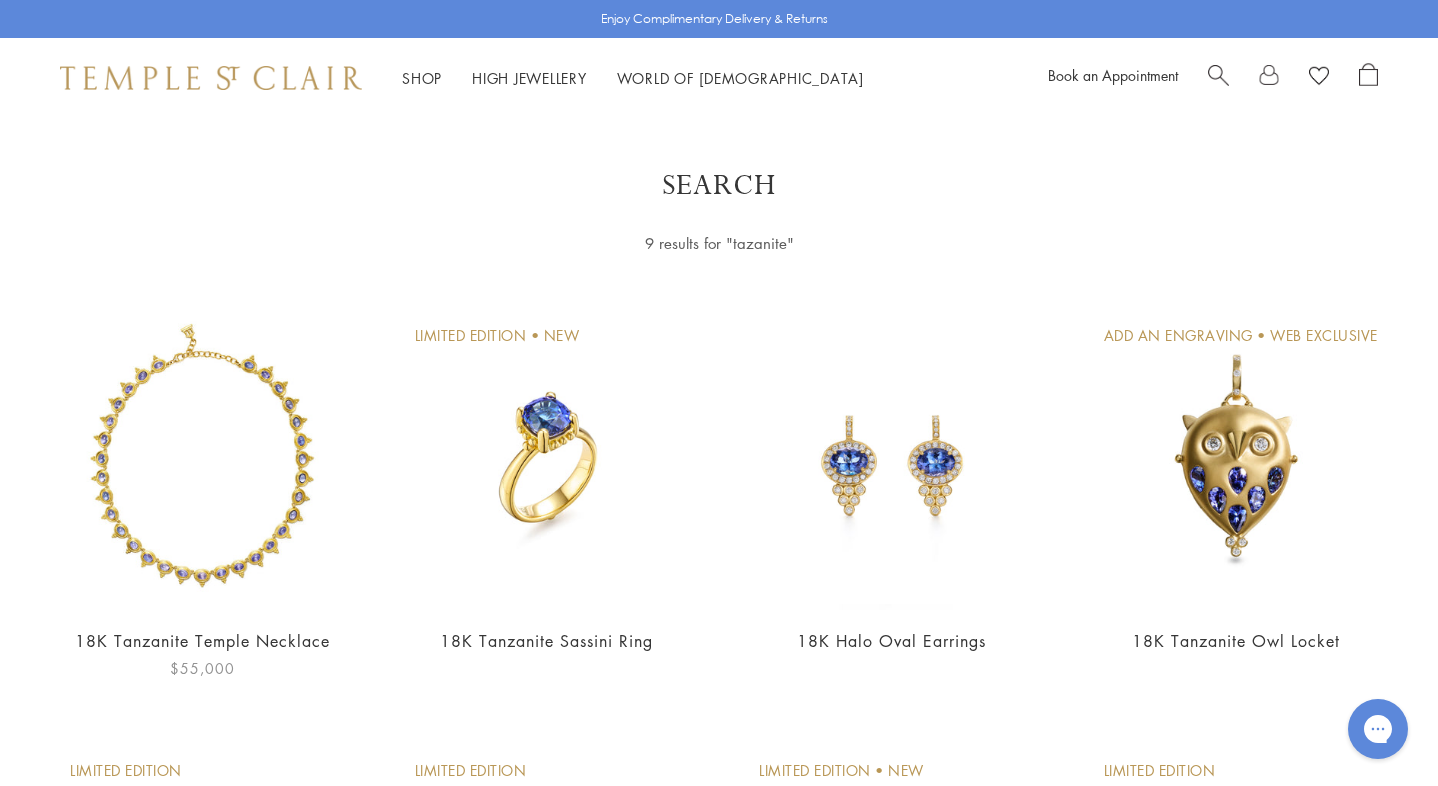 click at bounding box center (202, 457) 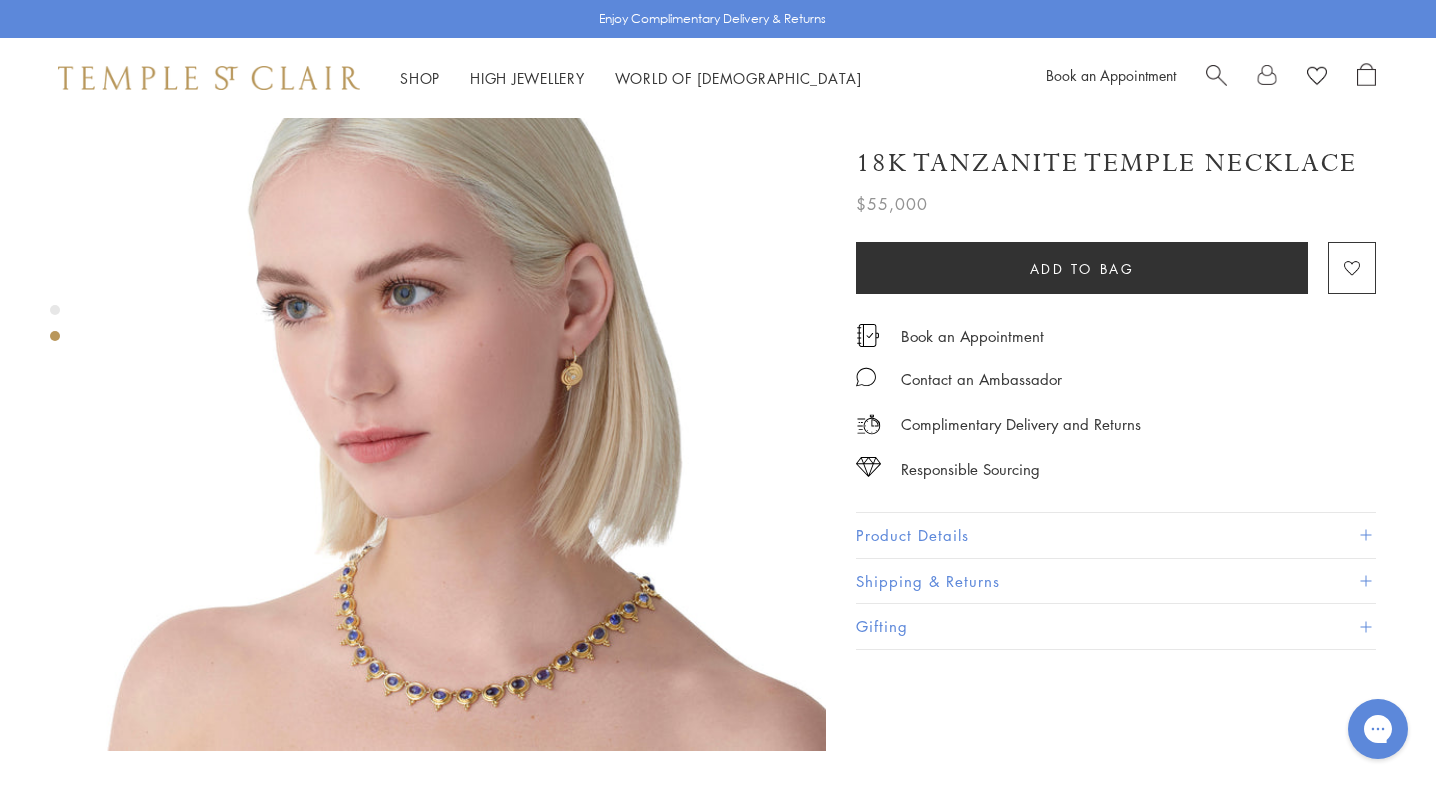 scroll, scrollTop: 854, scrollLeft: 2, axis: both 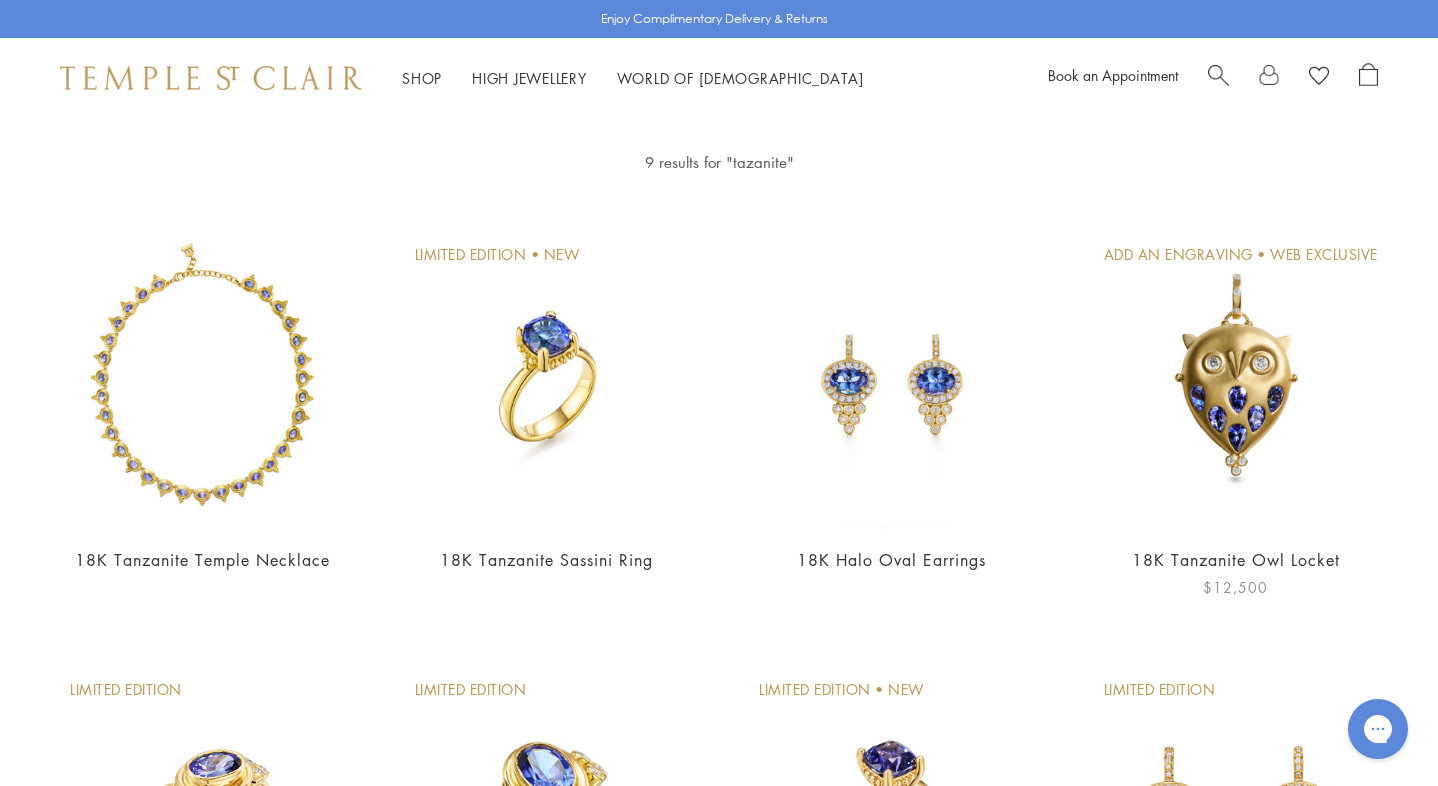 click at bounding box center (1236, 376) 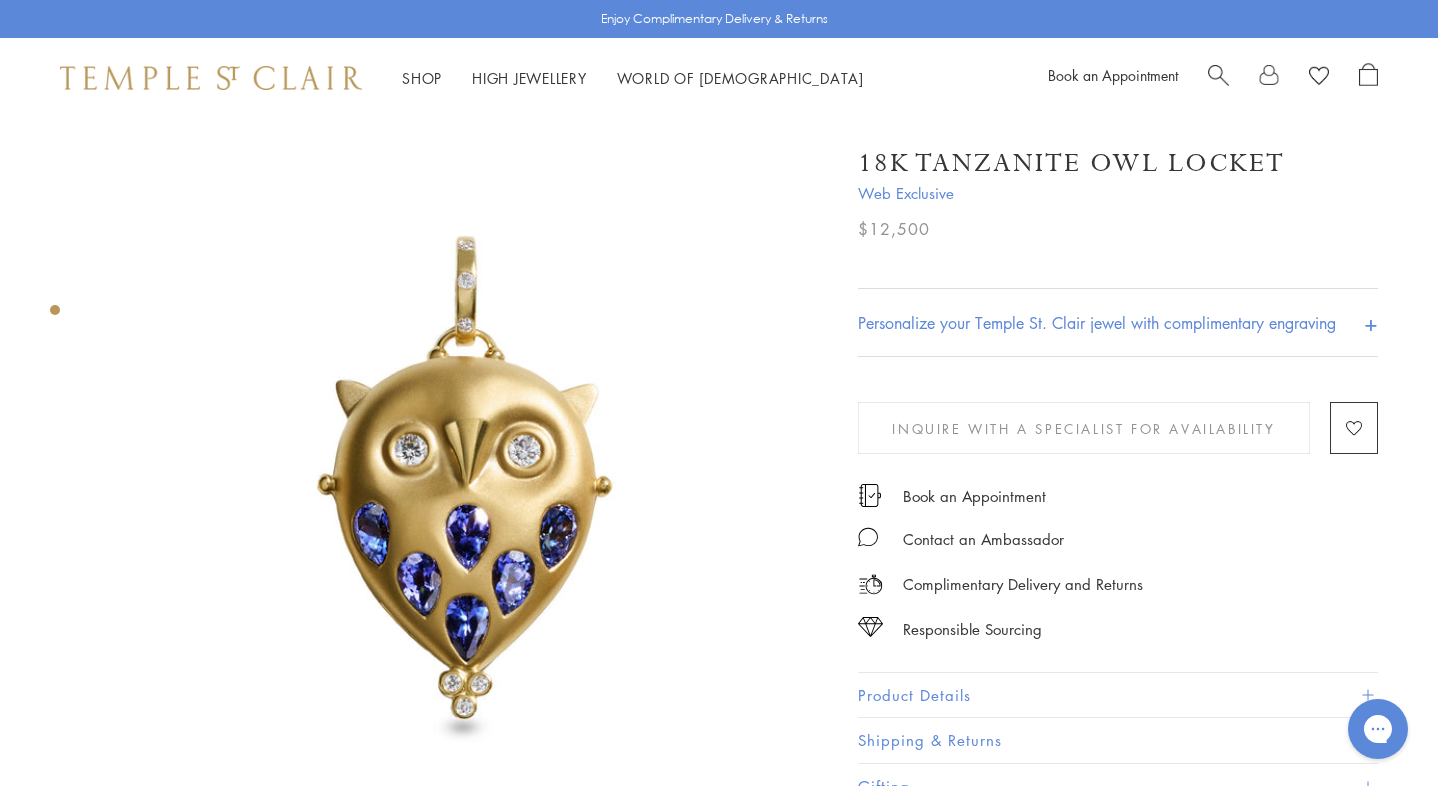 scroll, scrollTop: 0, scrollLeft: 0, axis: both 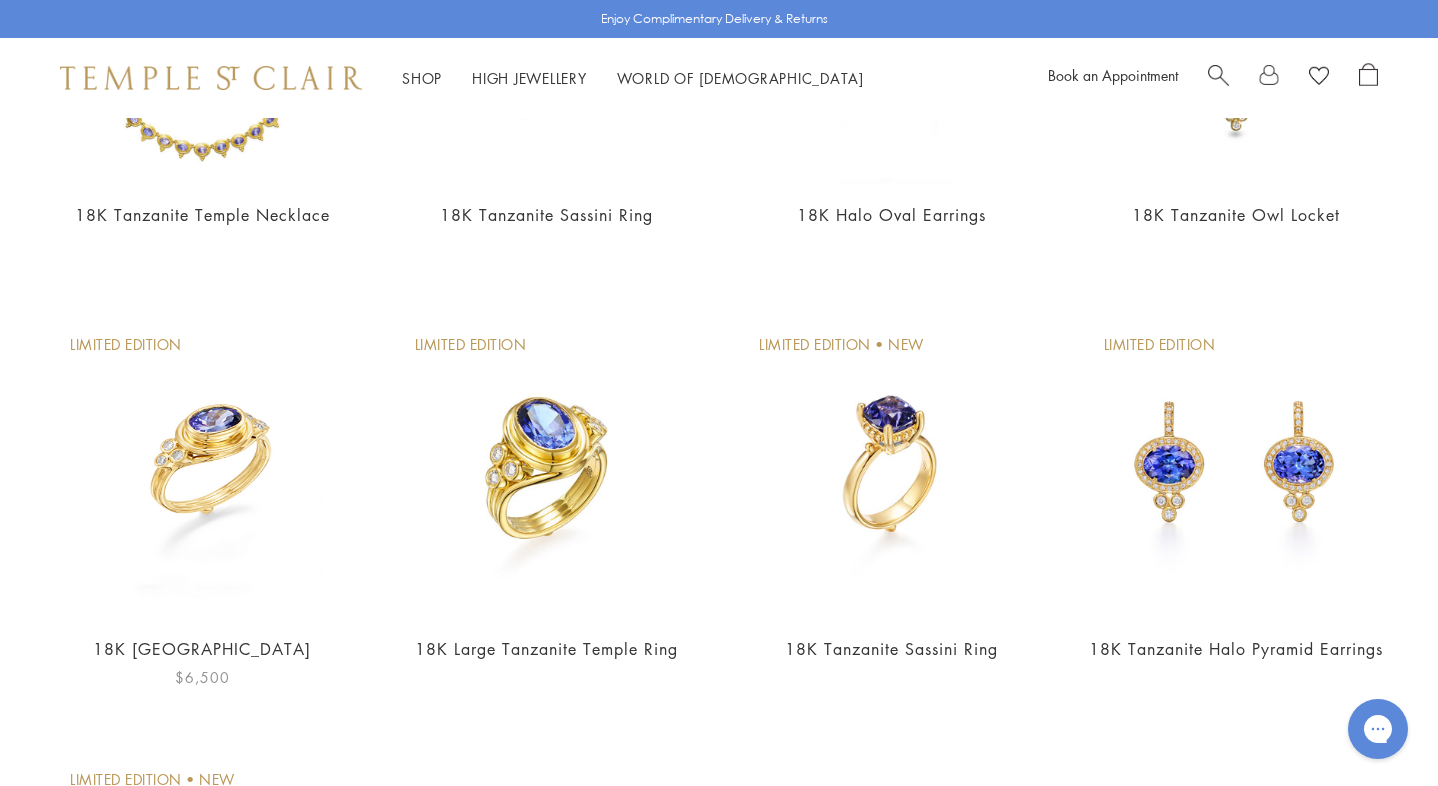 click at bounding box center [202, 466] 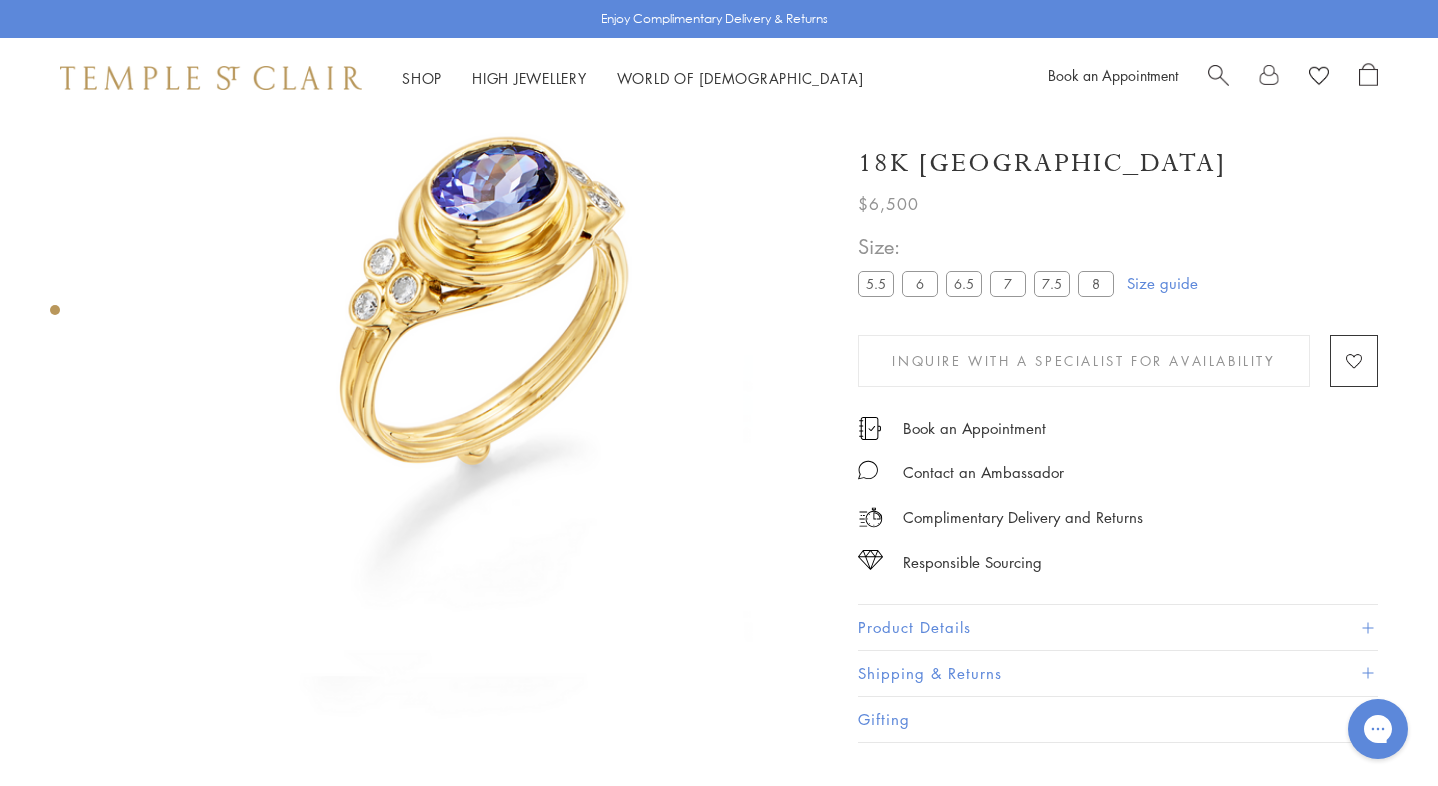 scroll, scrollTop: 278, scrollLeft: 0, axis: vertical 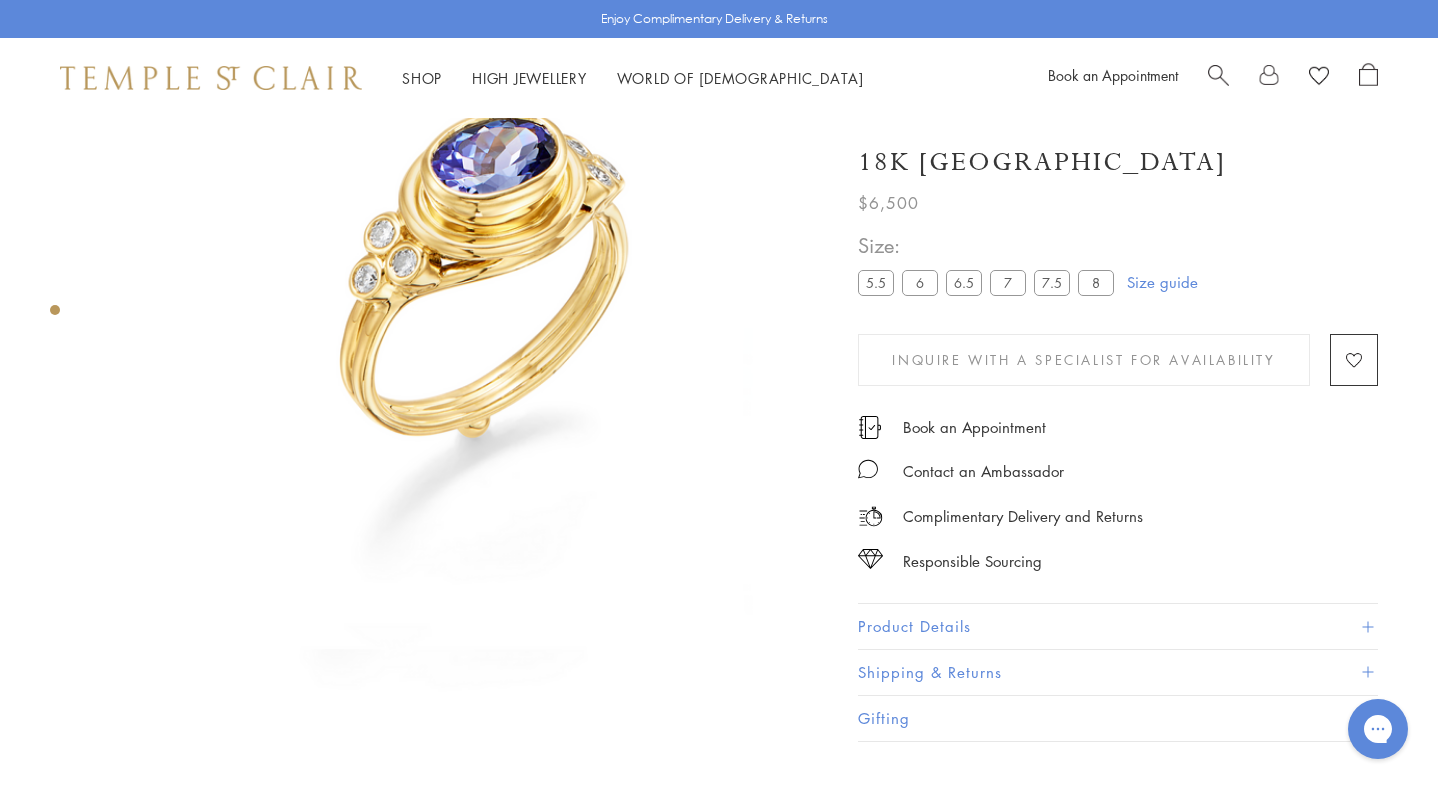 click on "Product Details" at bounding box center (1118, 626) 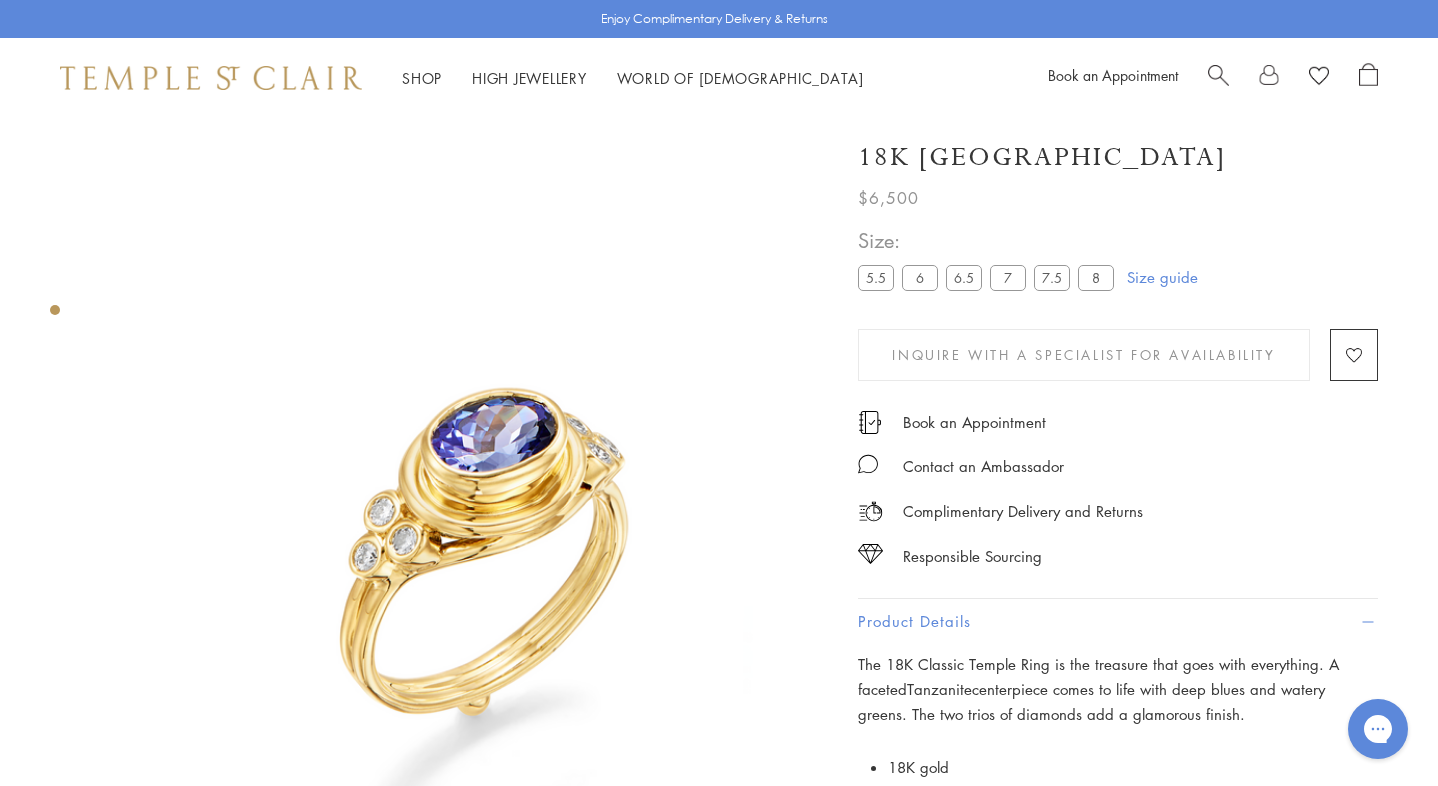 scroll, scrollTop: 0, scrollLeft: 2, axis: horizontal 